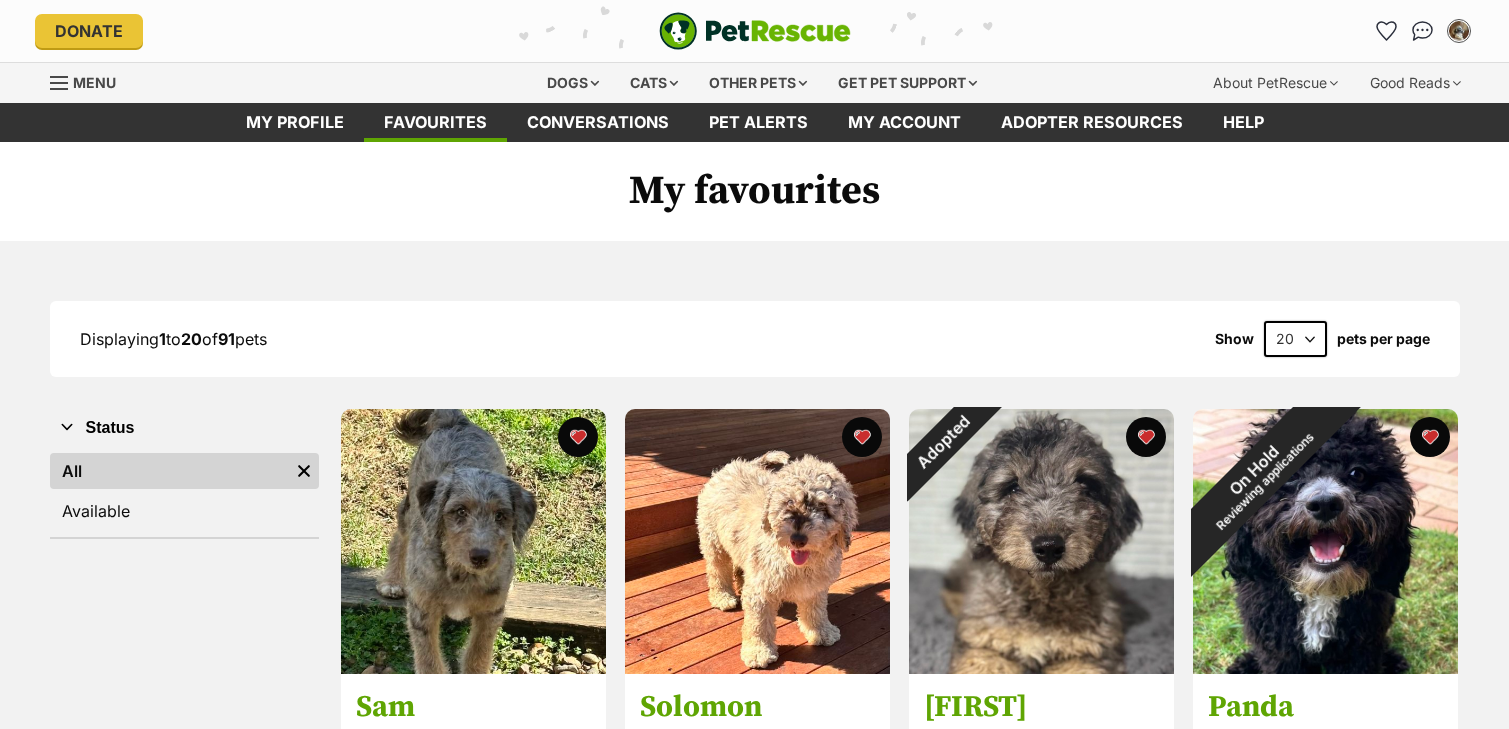 scroll, scrollTop: 0, scrollLeft: 0, axis: both 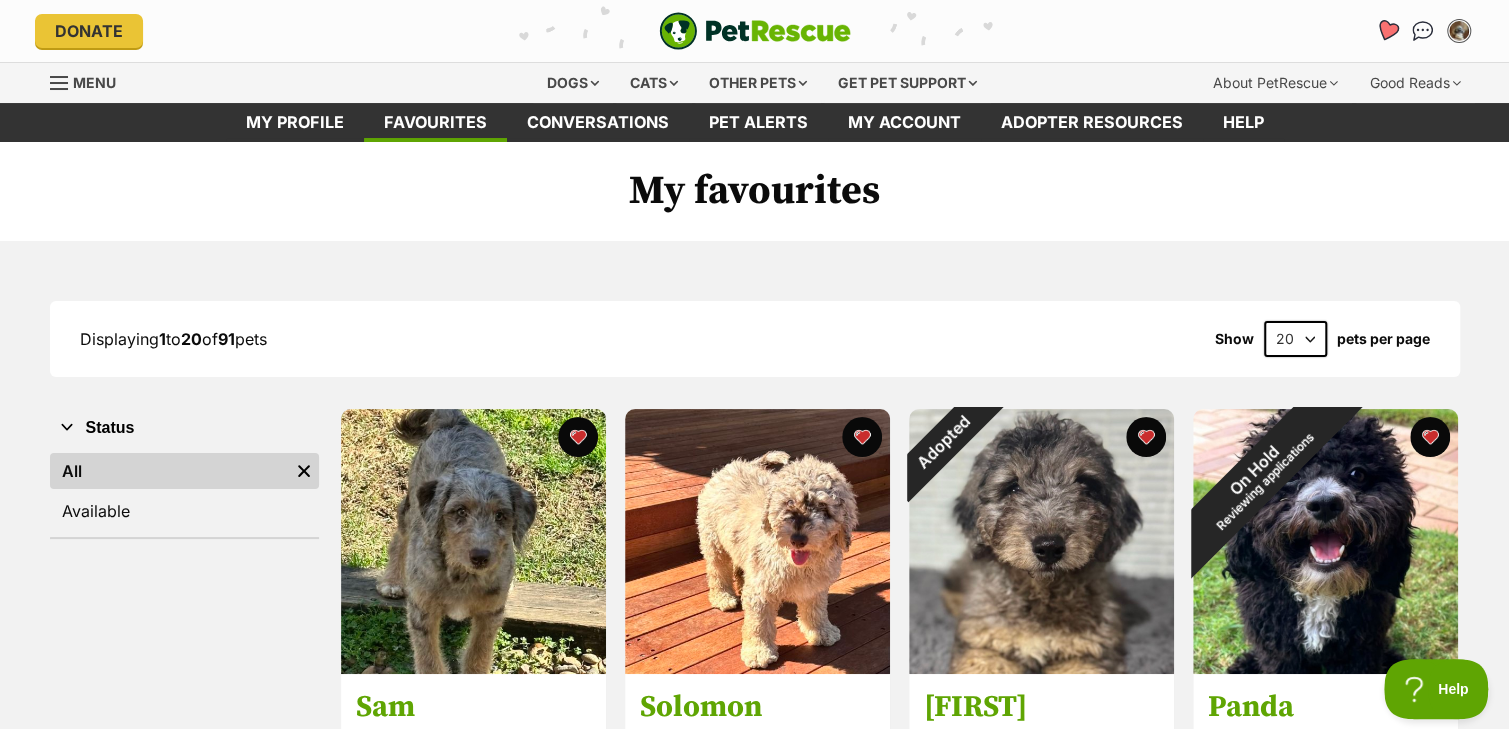 click 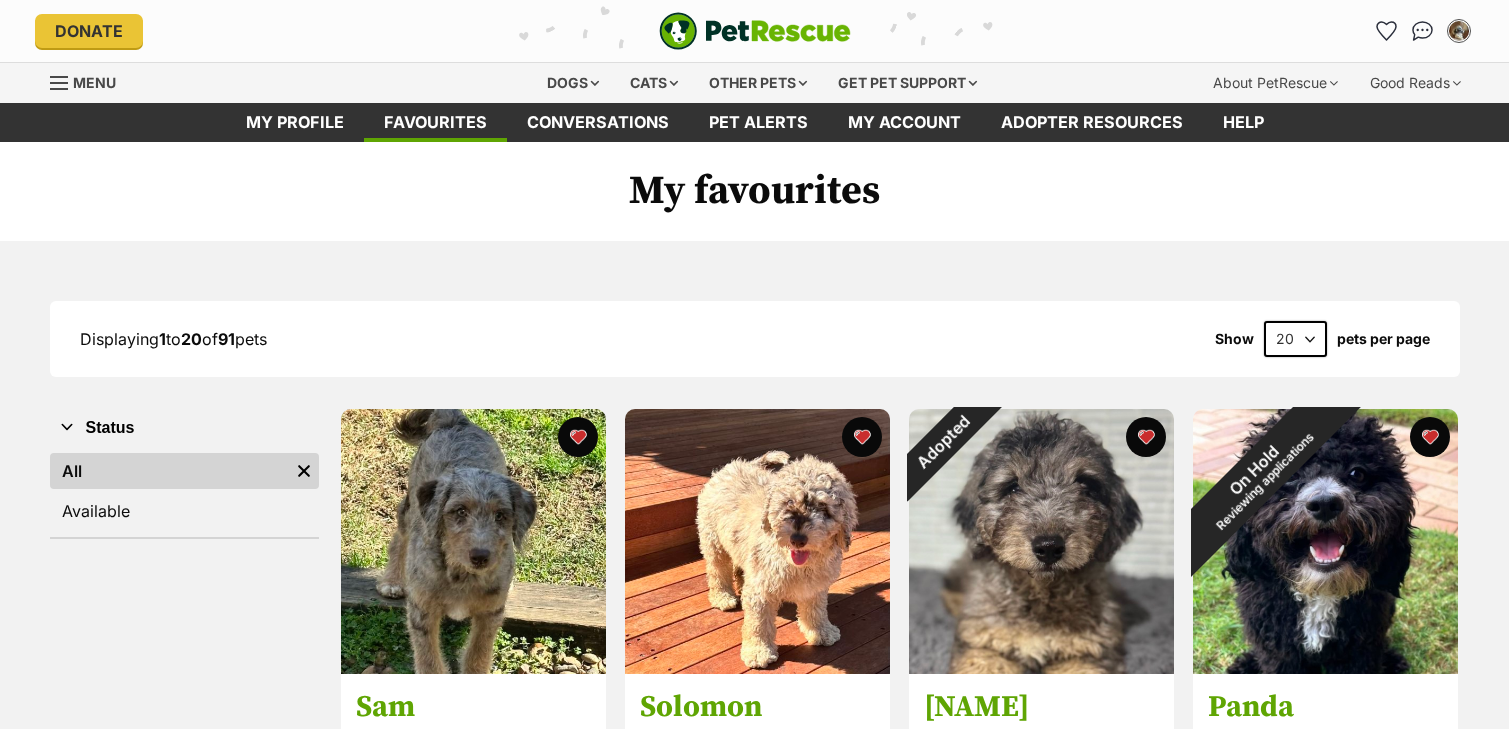 scroll, scrollTop: 0, scrollLeft: 0, axis: both 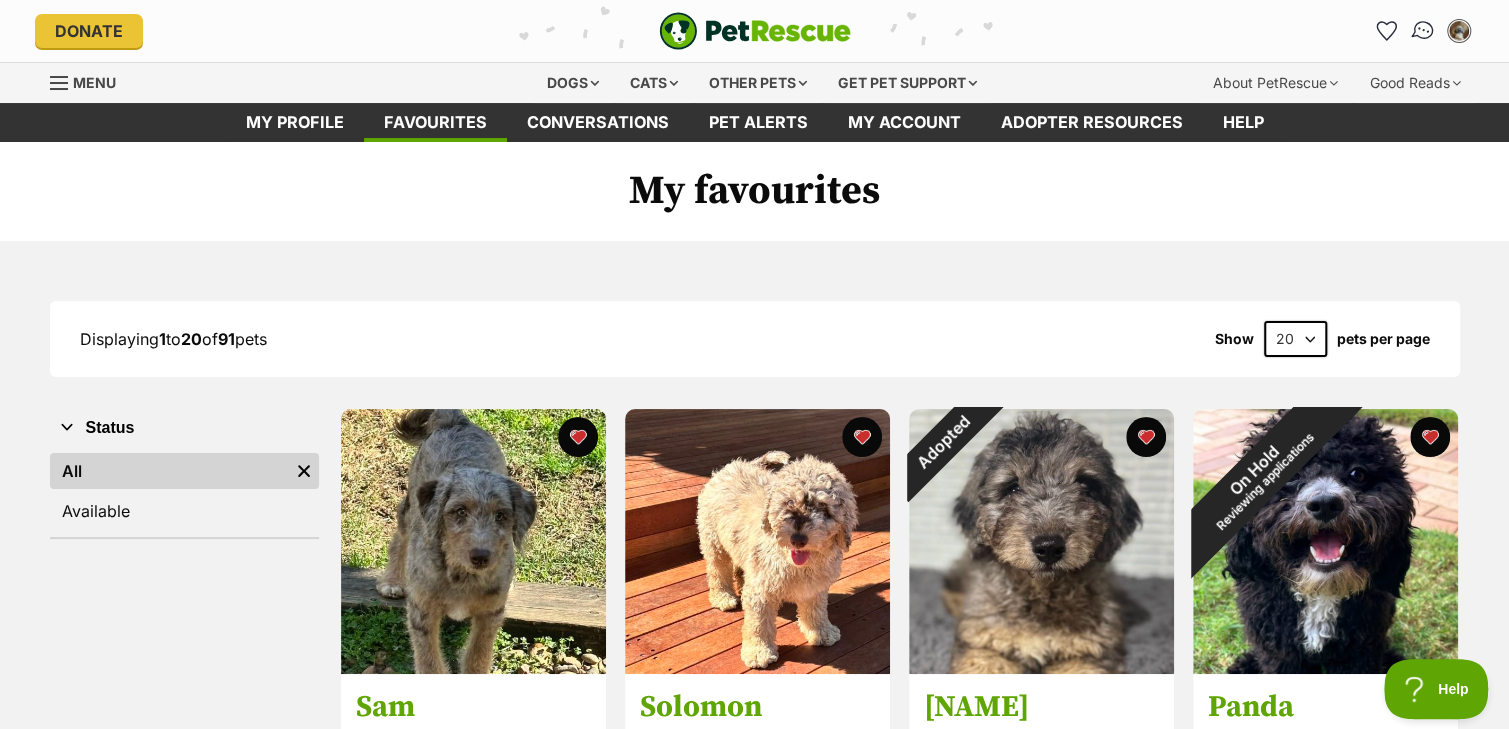 click at bounding box center (1422, 31) 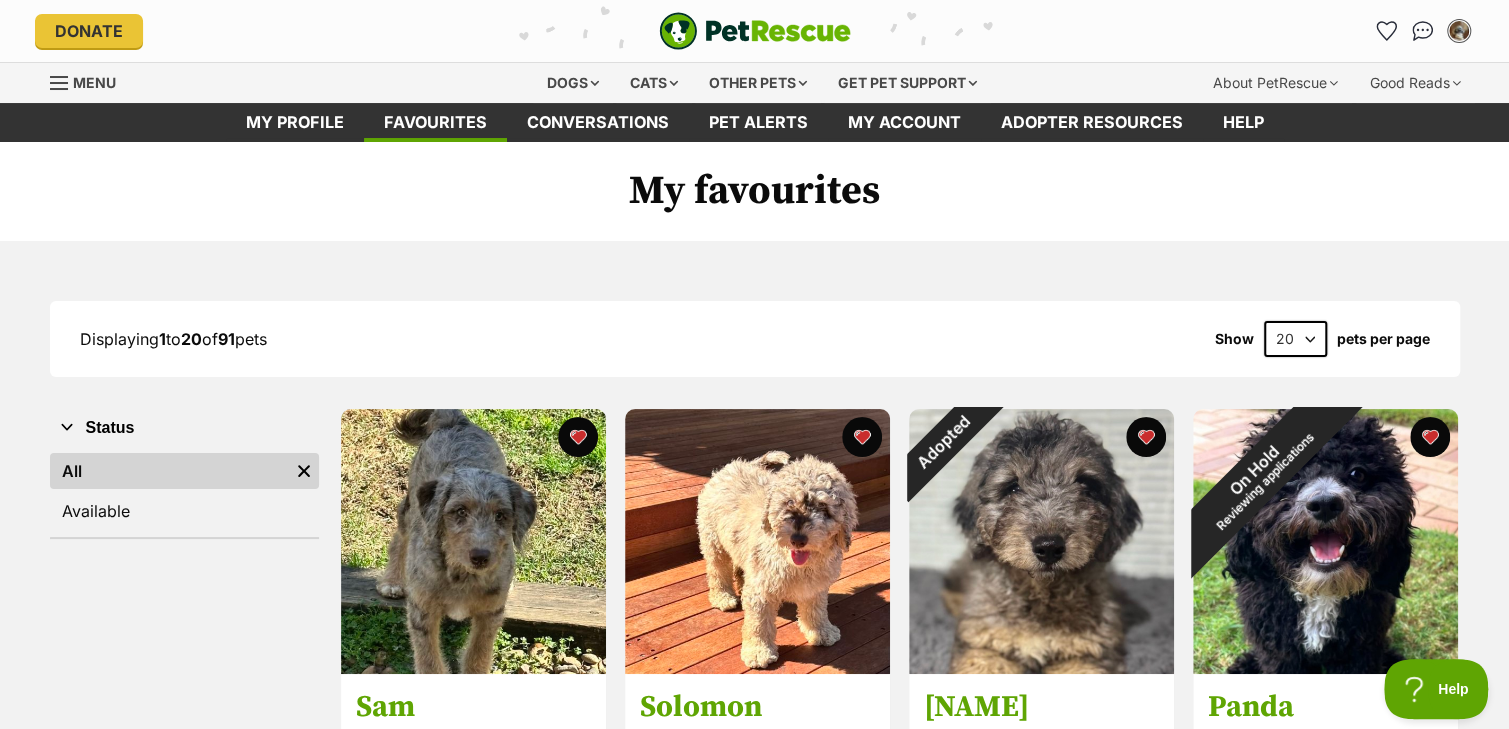scroll, scrollTop: 0, scrollLeft: 0, axis: both 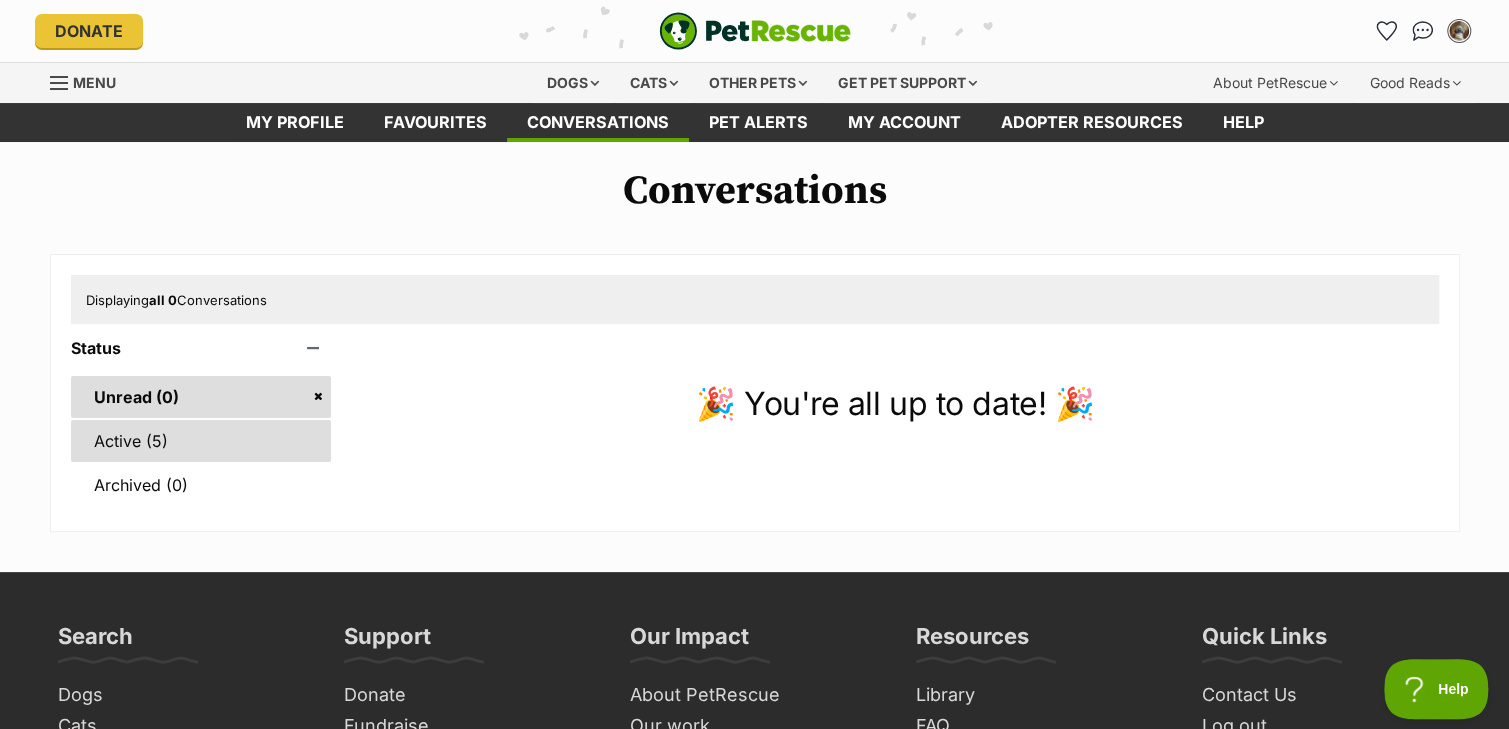 click on "Active (5)" at bounding box center (201, 441) 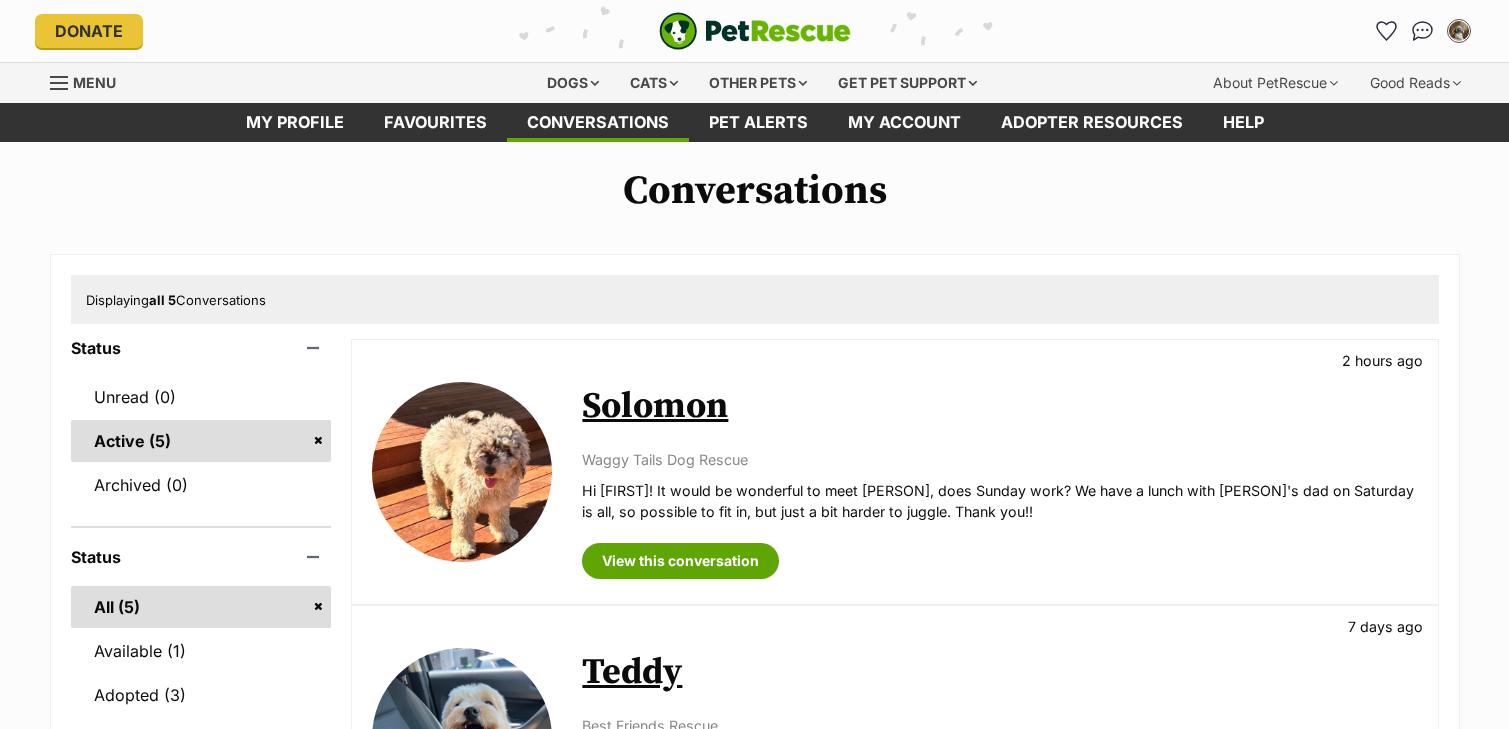 scroll, scrollTop: 0, scrollLeft: 0, axis: both 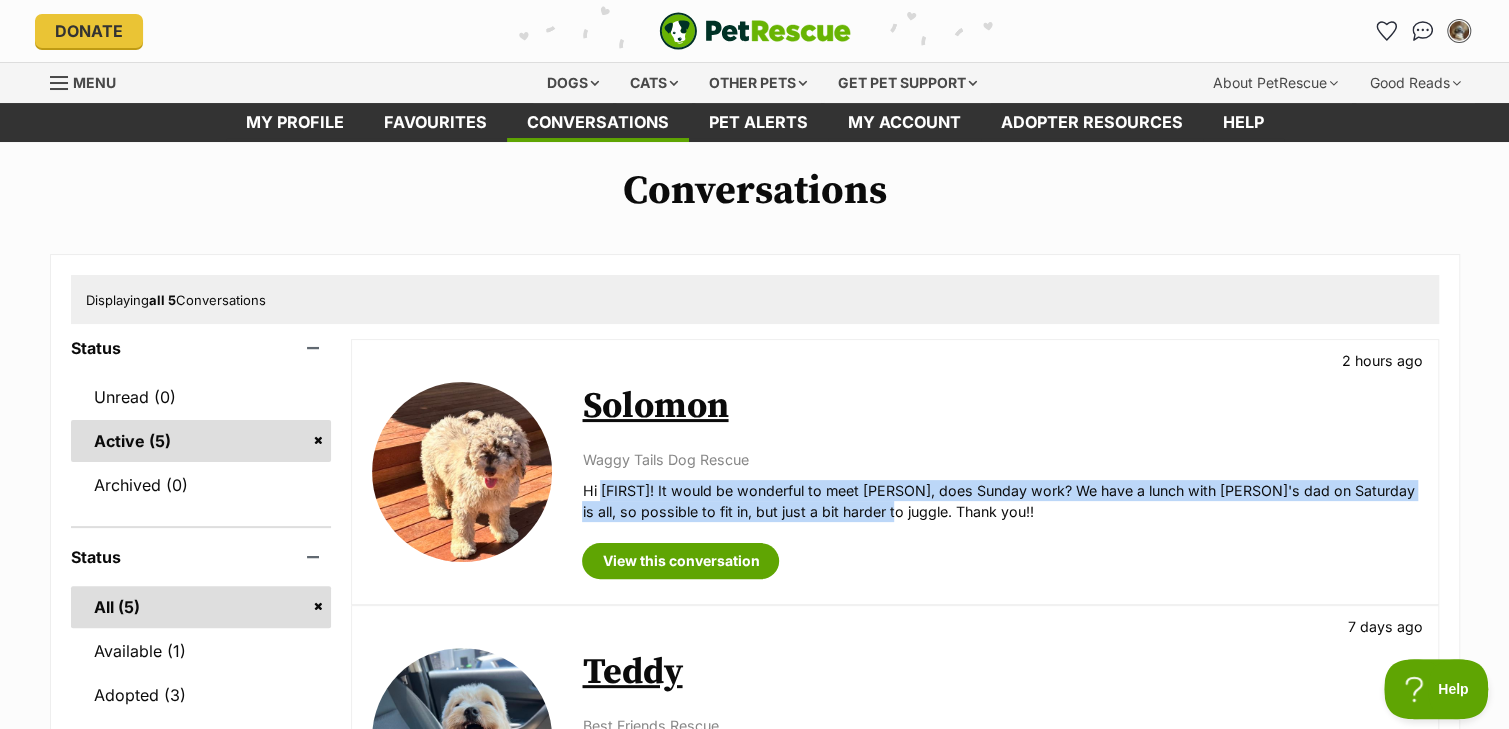 drag, startPoint x: 599, startPoint y: 491, endPoint x: 884, endPoint y: 503, distance: 285.25253 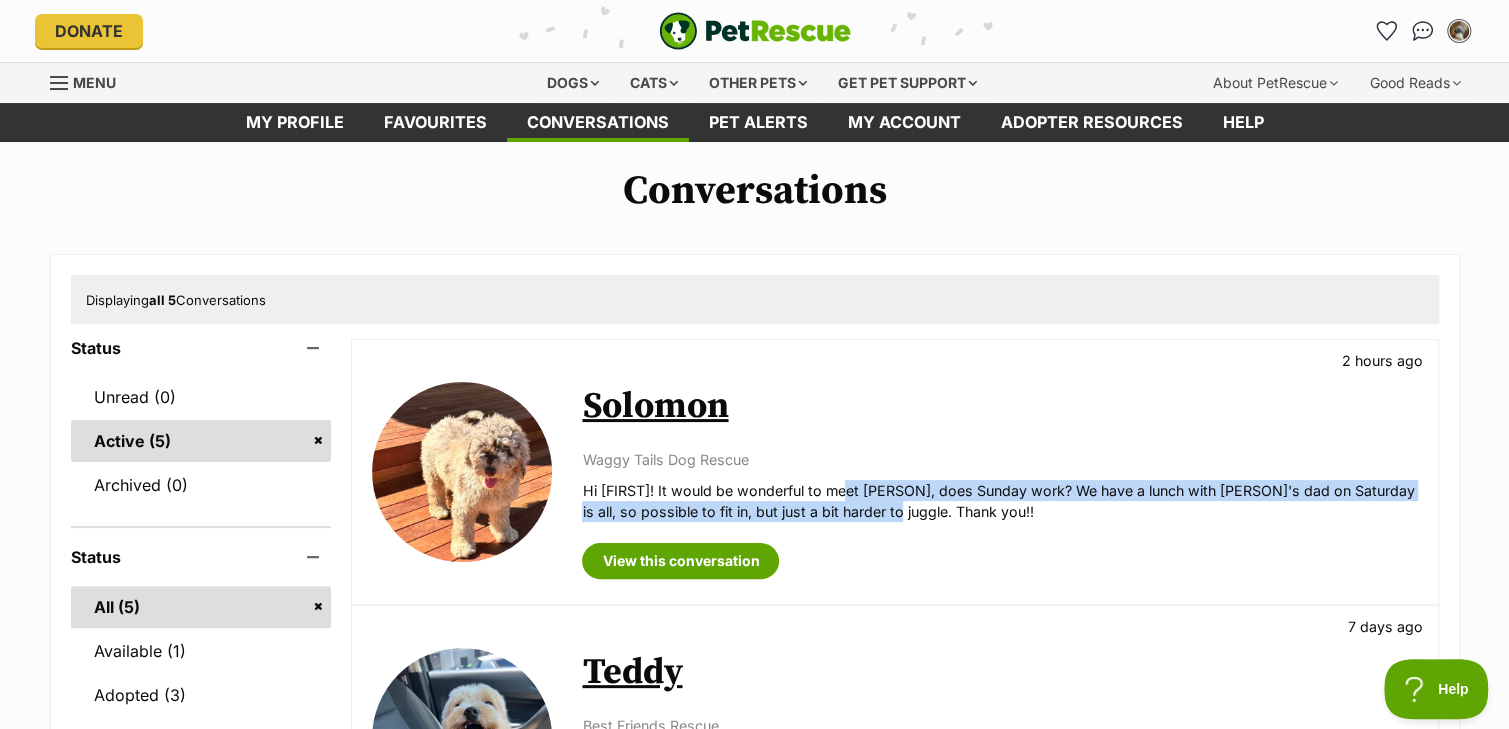 drag, startPoint x: 884, startPoint y: 503, endPoint x: 852, endPoint y: 489, distance: 34.928497 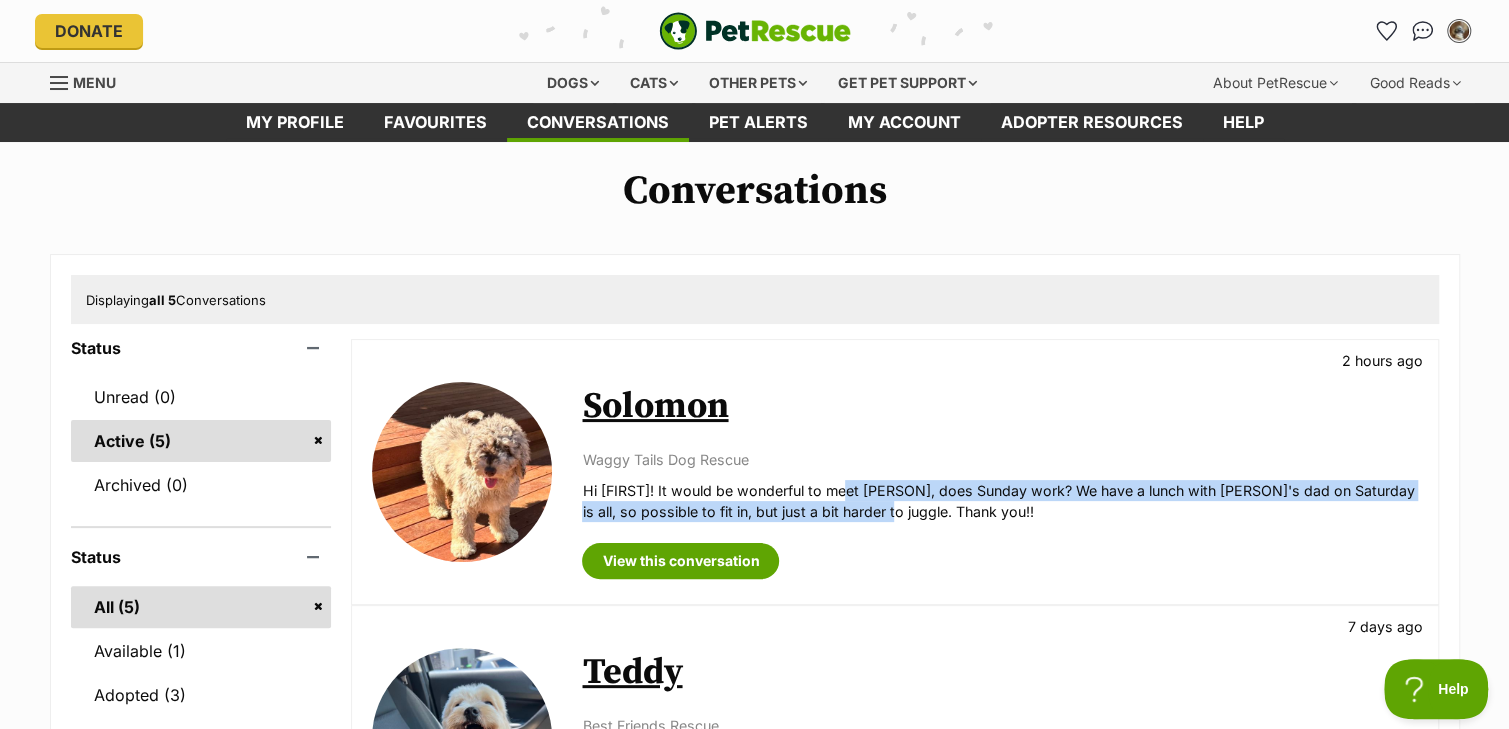 drag, startPoint x: 852, startPoint y: 489, endPoint x: 854, endPoint y: 515, distance: 26.076809 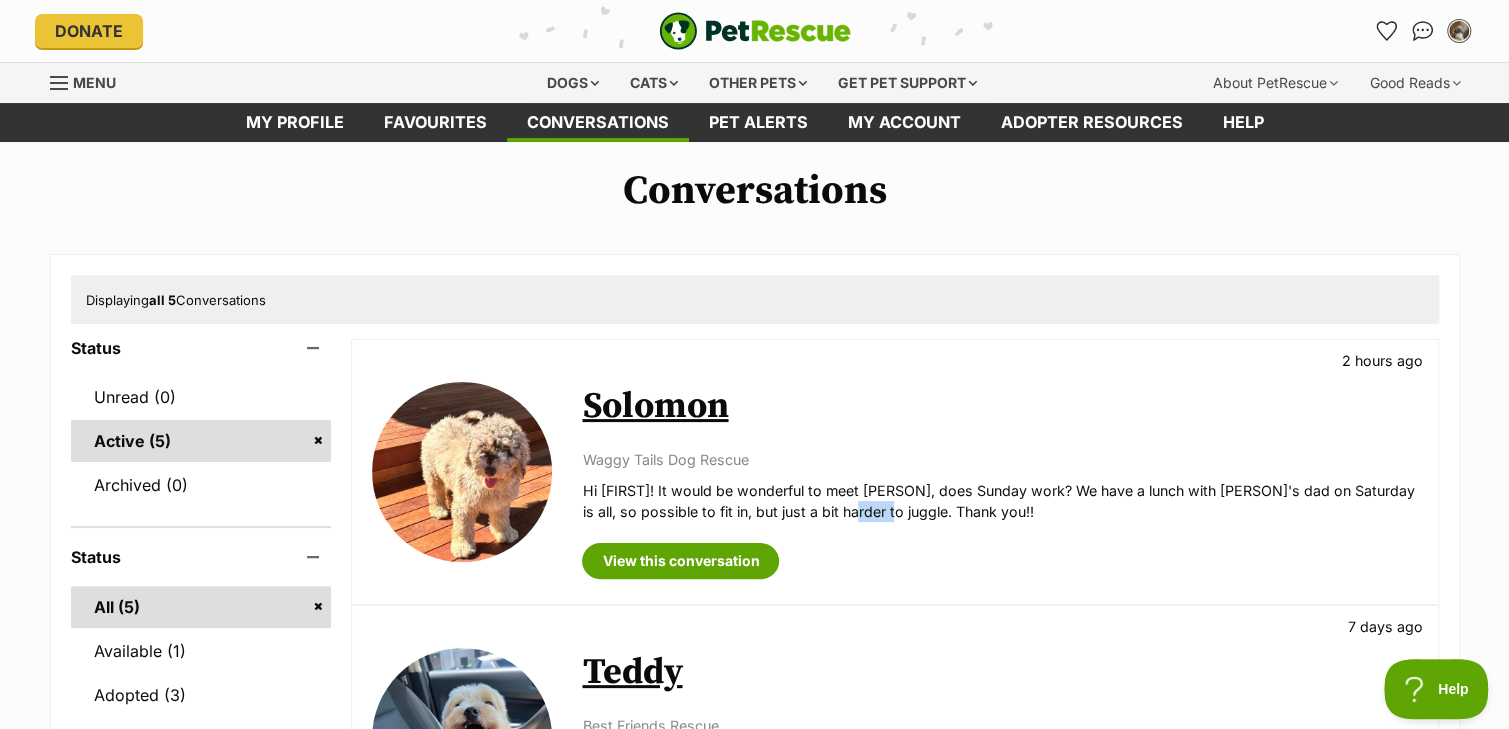 scroll, scrollTop: 0, scrollLeft: 0, axis: both 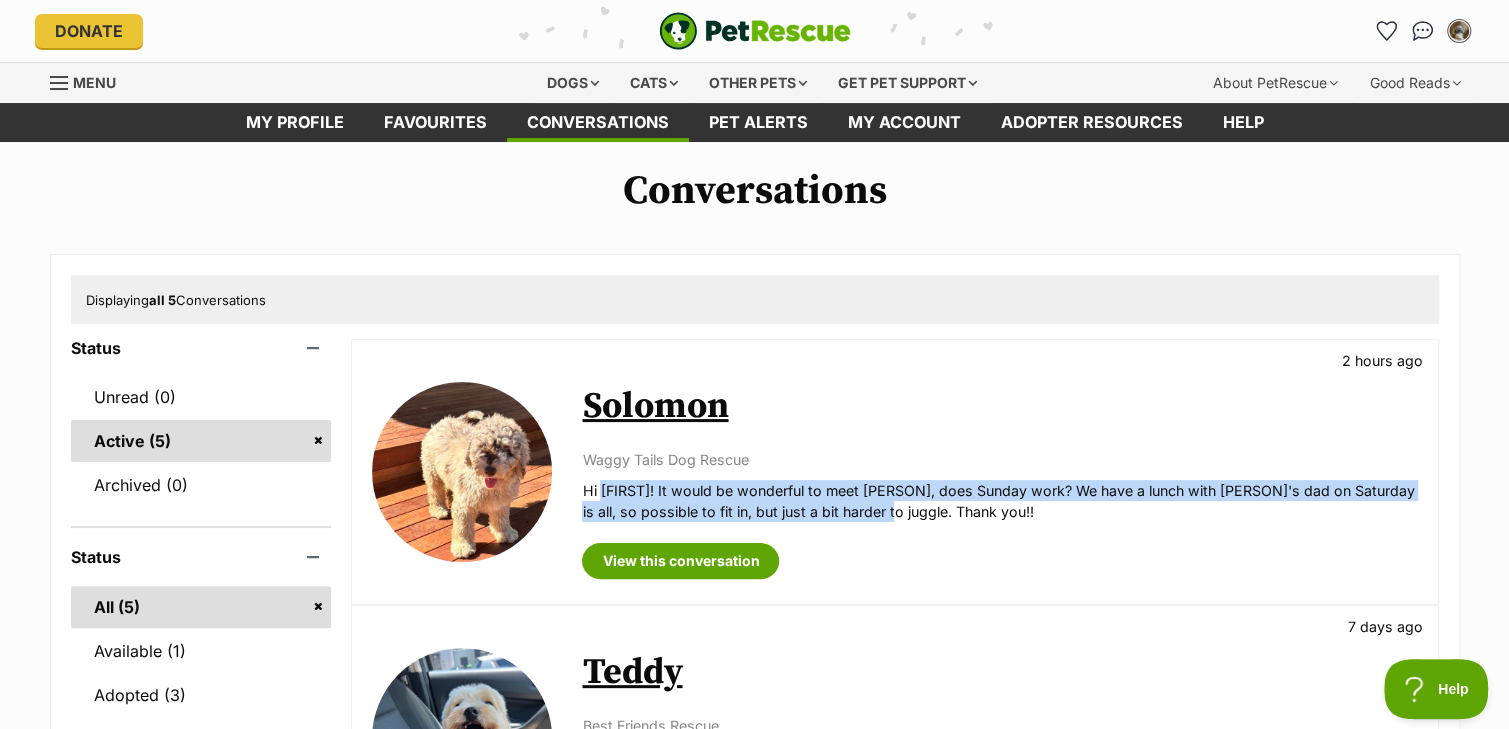 drag, startPoint x: 854, startPoint y: 515, endPoint x: 606, endPoint y: 495, distance: 248.80515 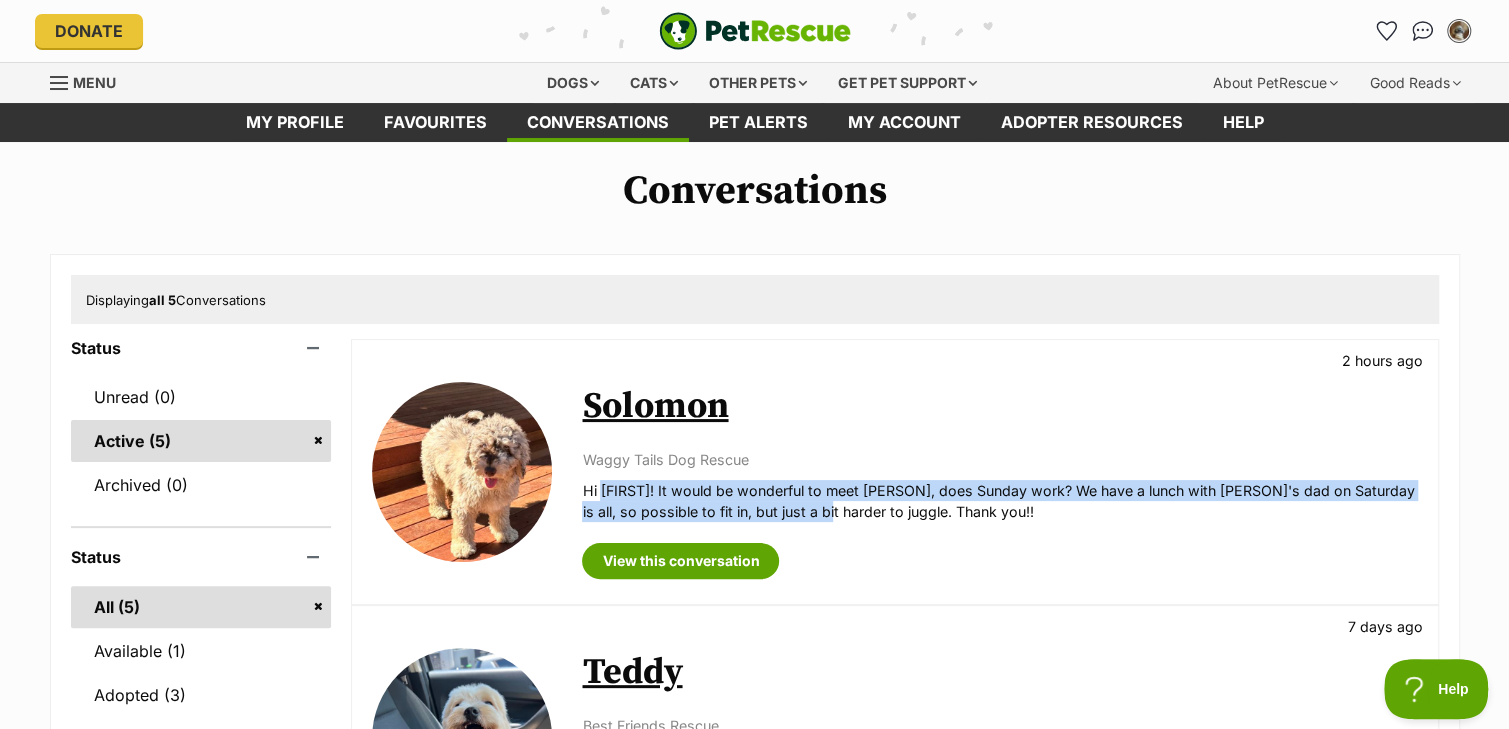 drag, startPoint x: 606, startPoint y: 495, endPoint x: 816, endPoint y: 512, distance: 210.68697 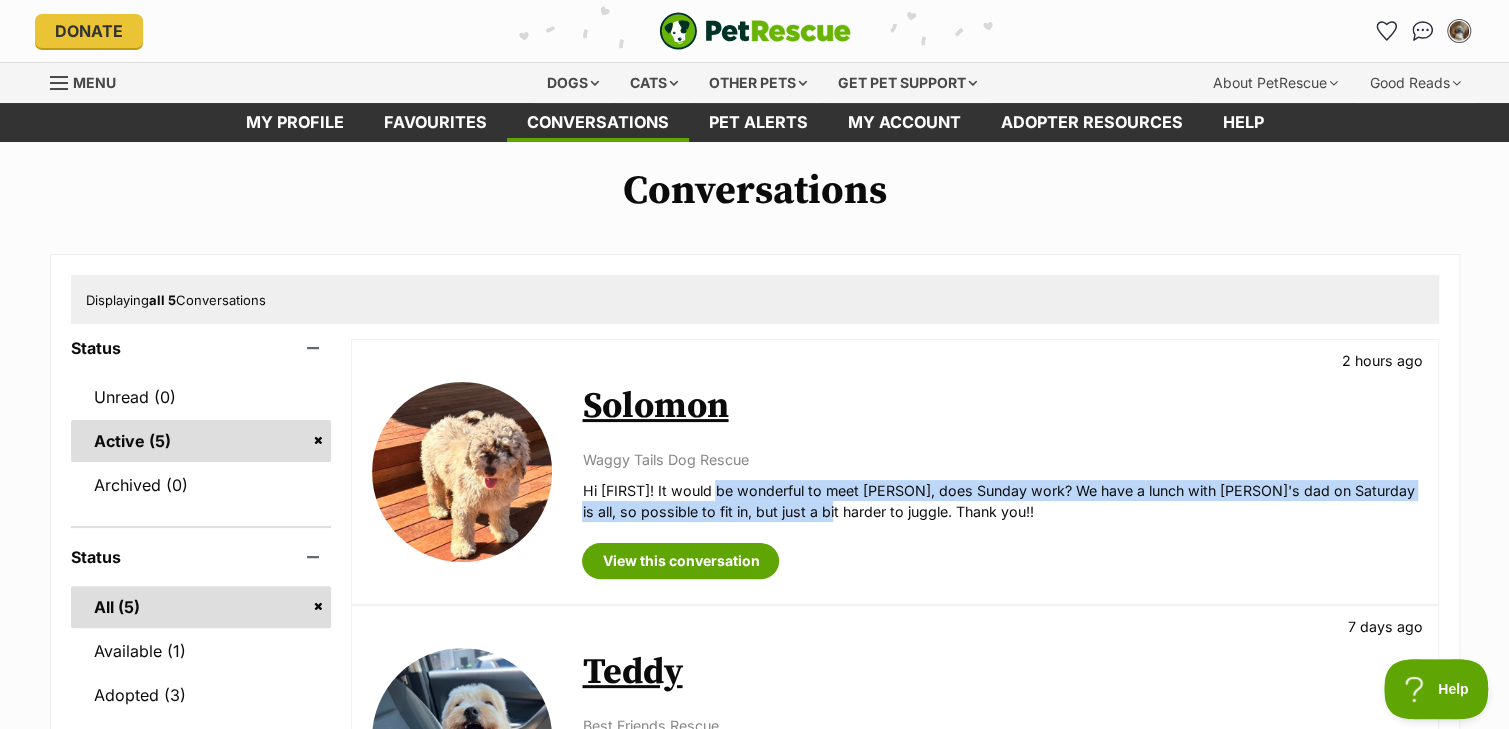 drag, startPoint x: 816, startPoint y: 512, endPoint x: 718, endPoint y: 497, distance: 99.14131 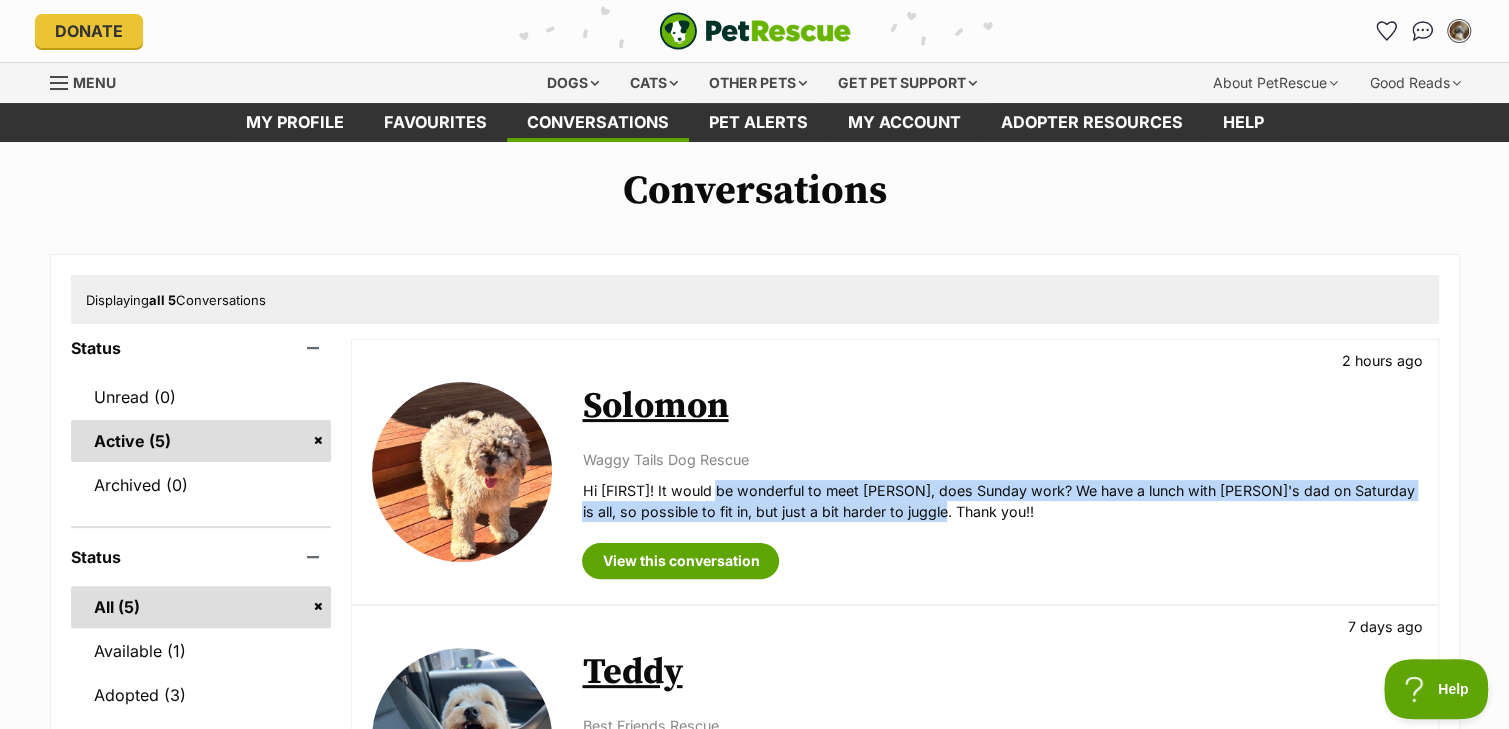 drag, startPoint x: 718, startPoint y: 497, endPoint x: 938, endPoint y: 506, distance: 220.18402 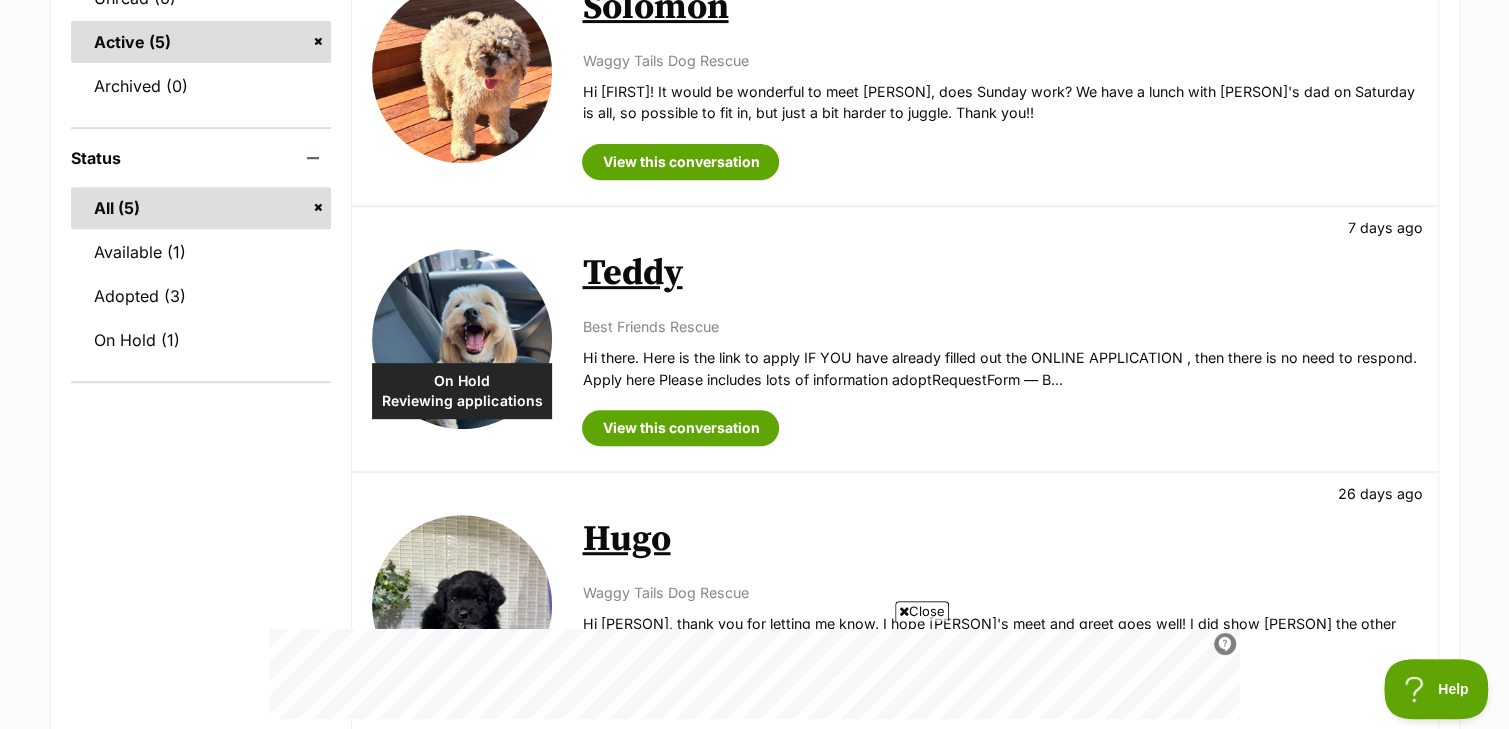 scroll, scrollTop: 400, scrollLeft: 0, axis: vertical 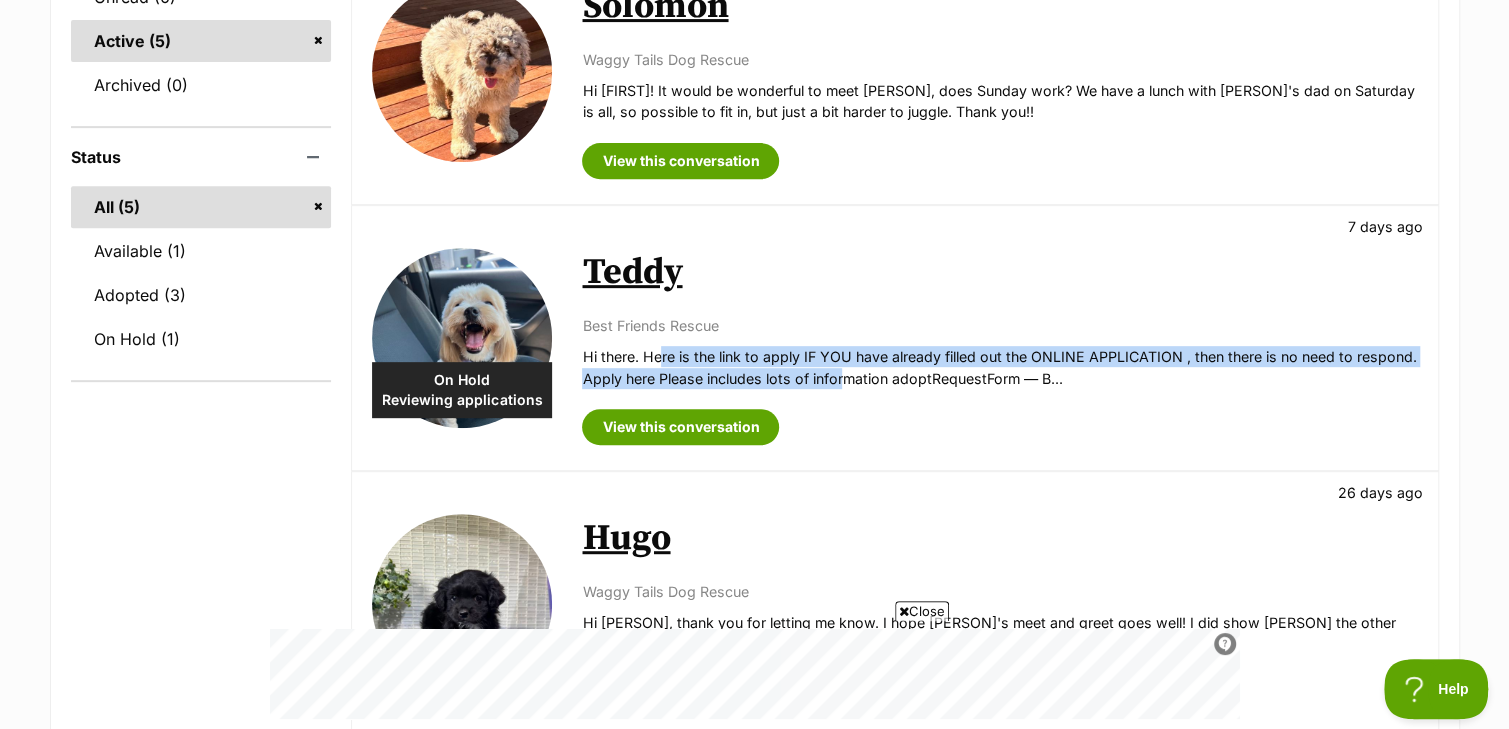 drag, startPoint x: 659, startPoint y: 363, endPoint x: 850, endPoint y: 379, distance: 191.66899 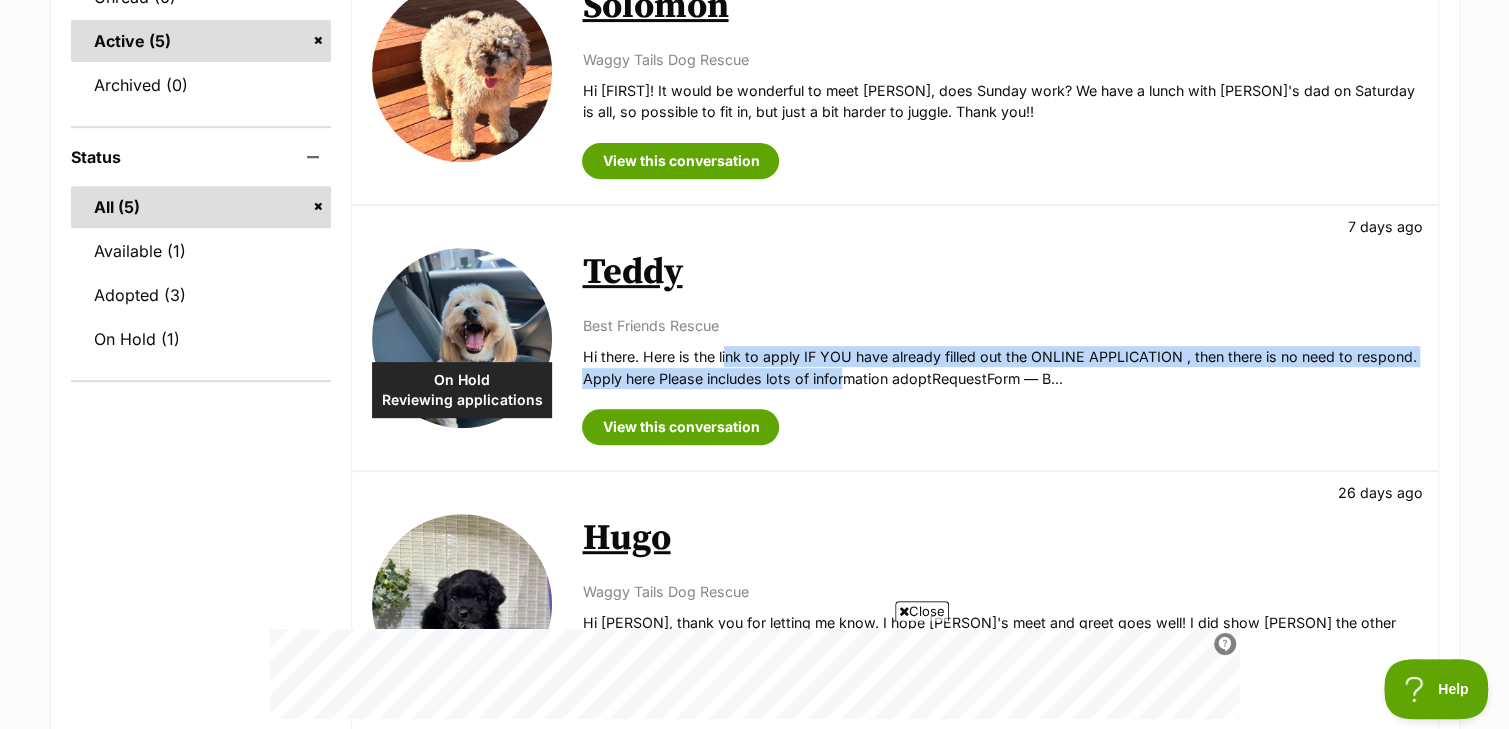 drag, startPoint x: 850, startPoint y: 379, endPoint x: 726, endPoint y: 360, distance: 125.4472 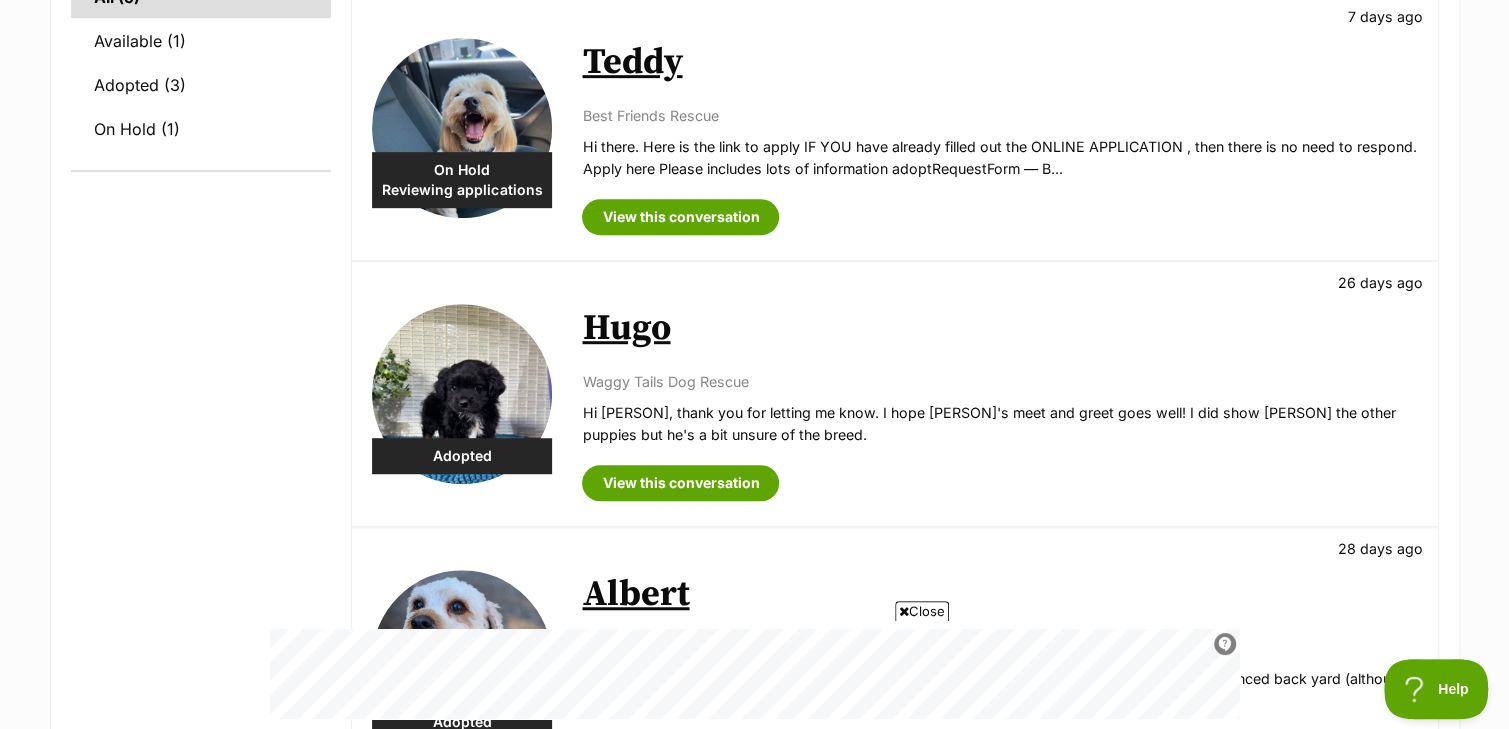 scroll, scrollTop: 700, scrollLeft: 0, axis: vertical 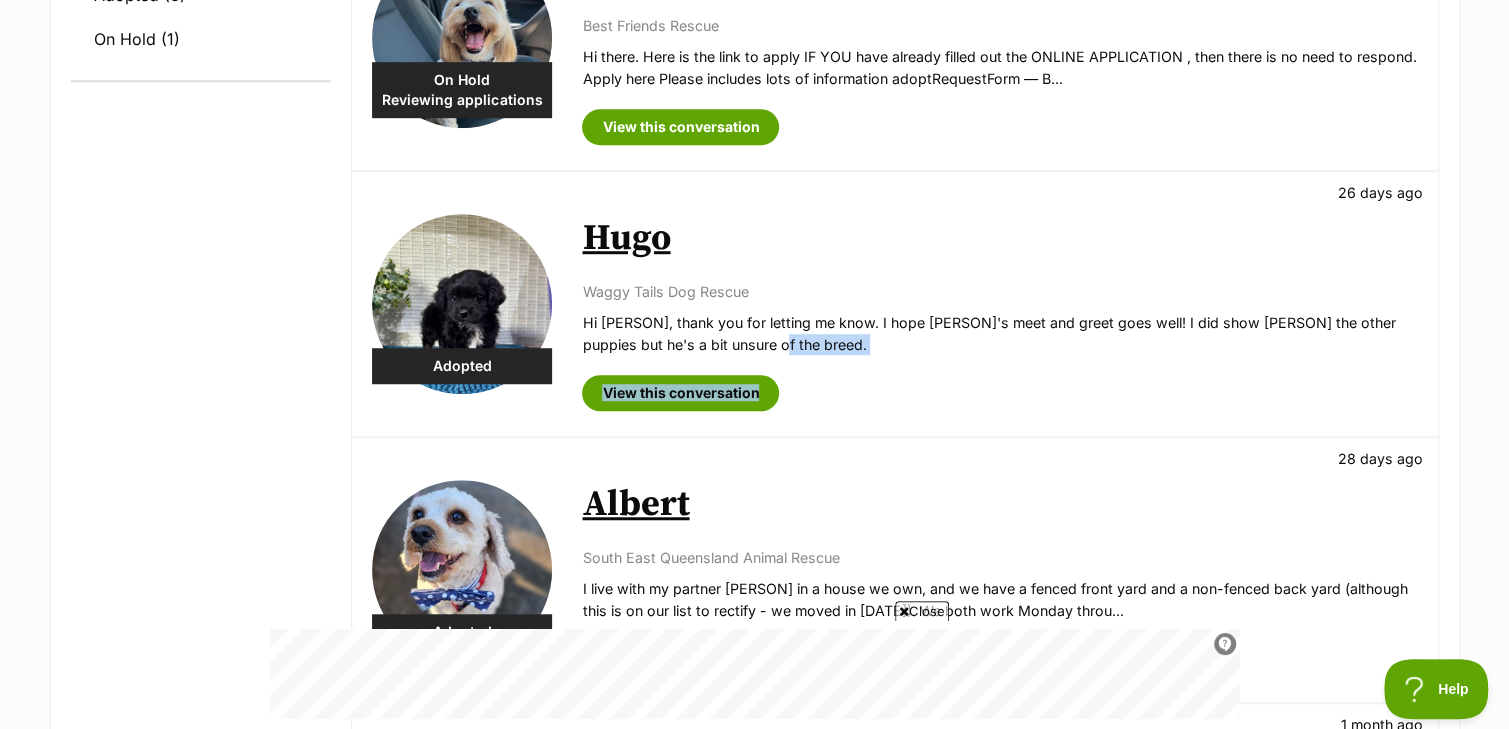 drag, startPoint x: 994, startPoint y: 360, endPoint x: 694, endPoint y: 305, distance: 305 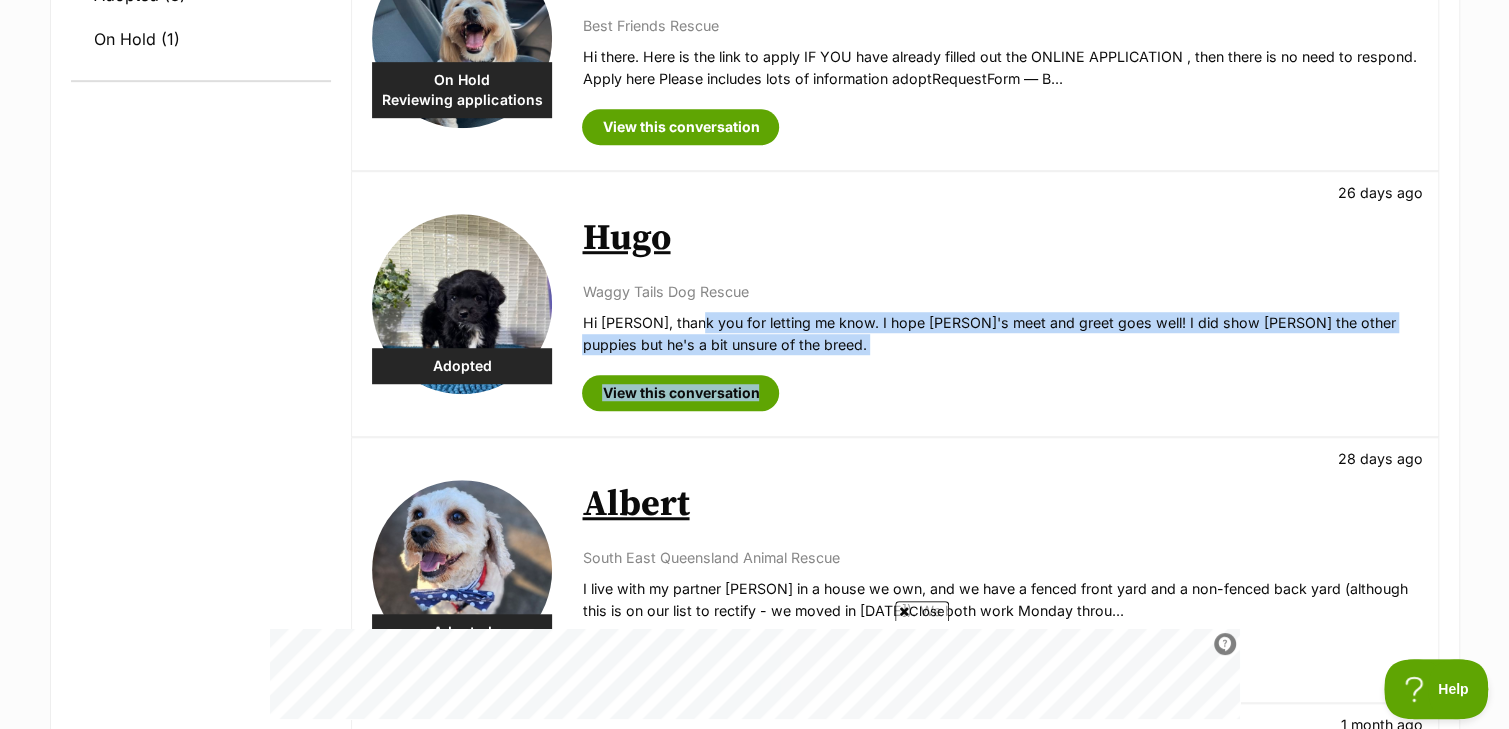 click on "Waggy Tails Dog Rescue
Hi Ruth, thank you for letting me know. I hope Hugo's meet and greet goes well! I did show Matt the other puppies but he's a bit unsure of the breed." at bounding box center (999, 318) 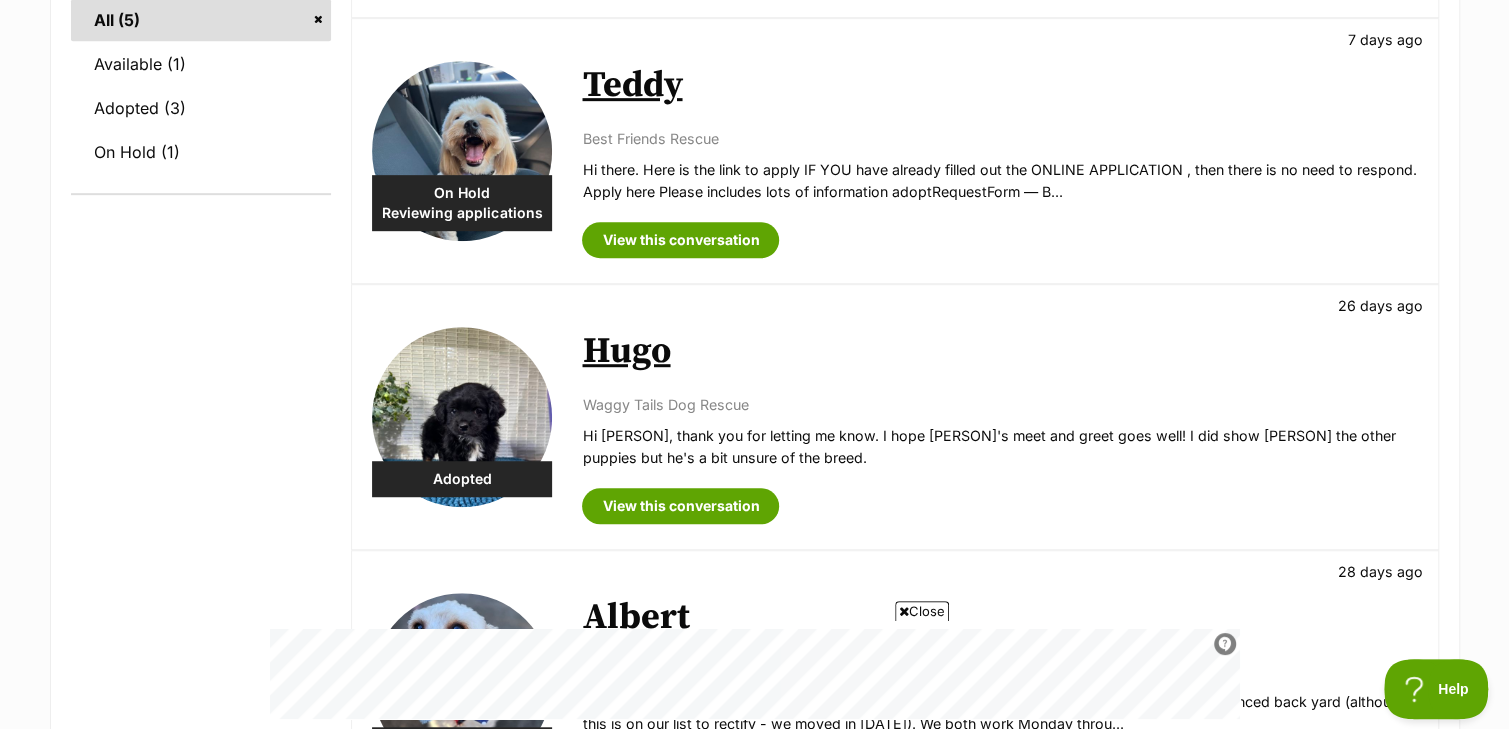 scroll, scrollTop: 600, scrollLeft: 0, axis: vertical 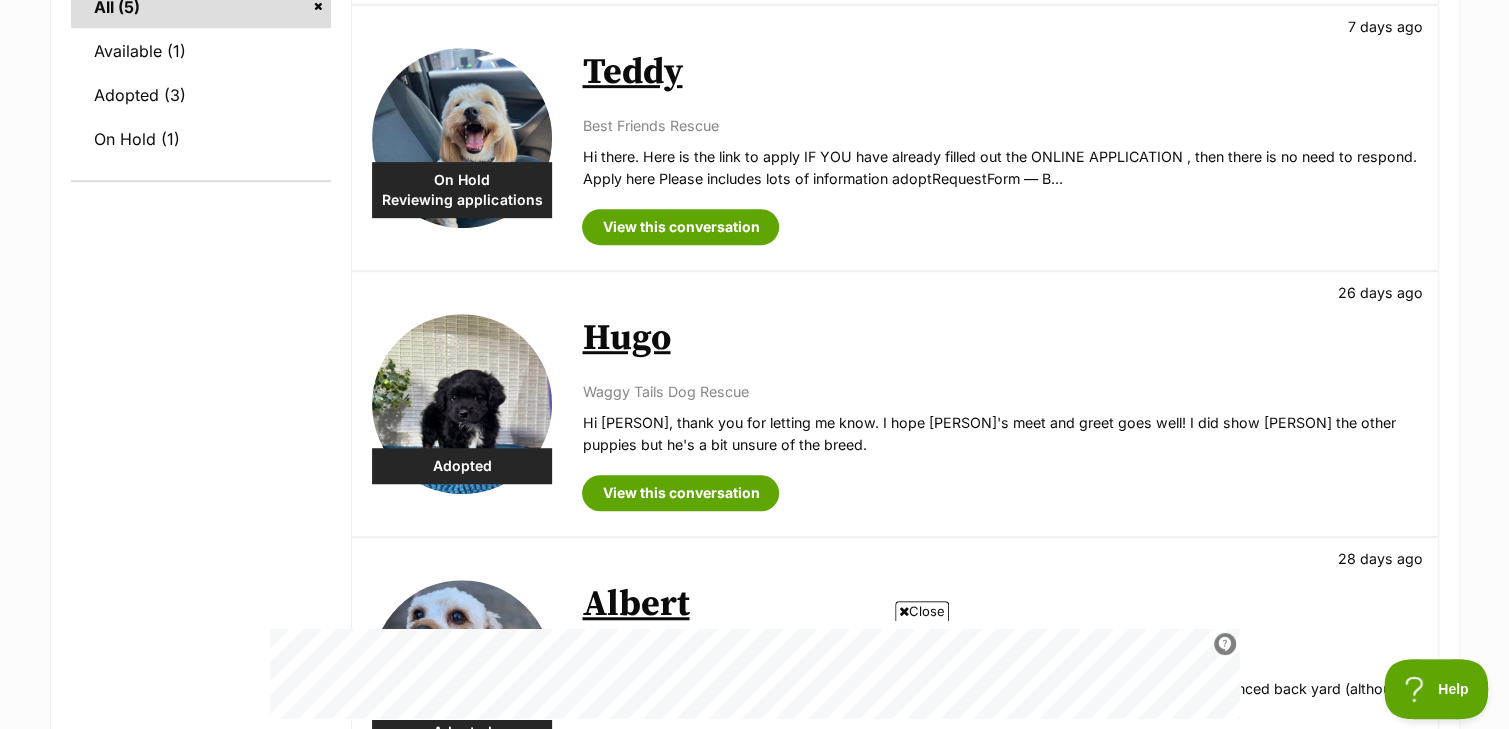 click on "Close" at bounding box center [922, 611] 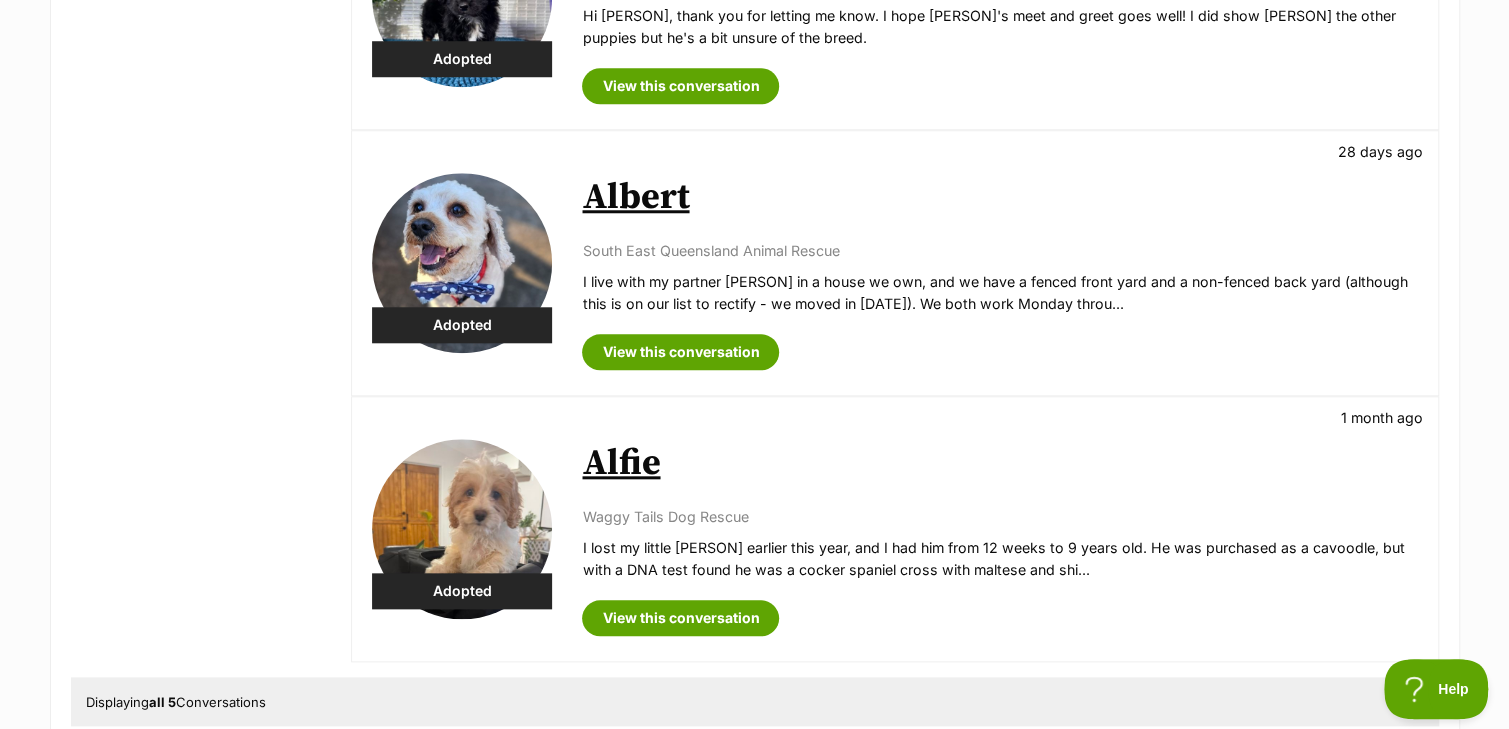 scroll, scrollTop: 900, scrollLeft: 0, axis: vertical 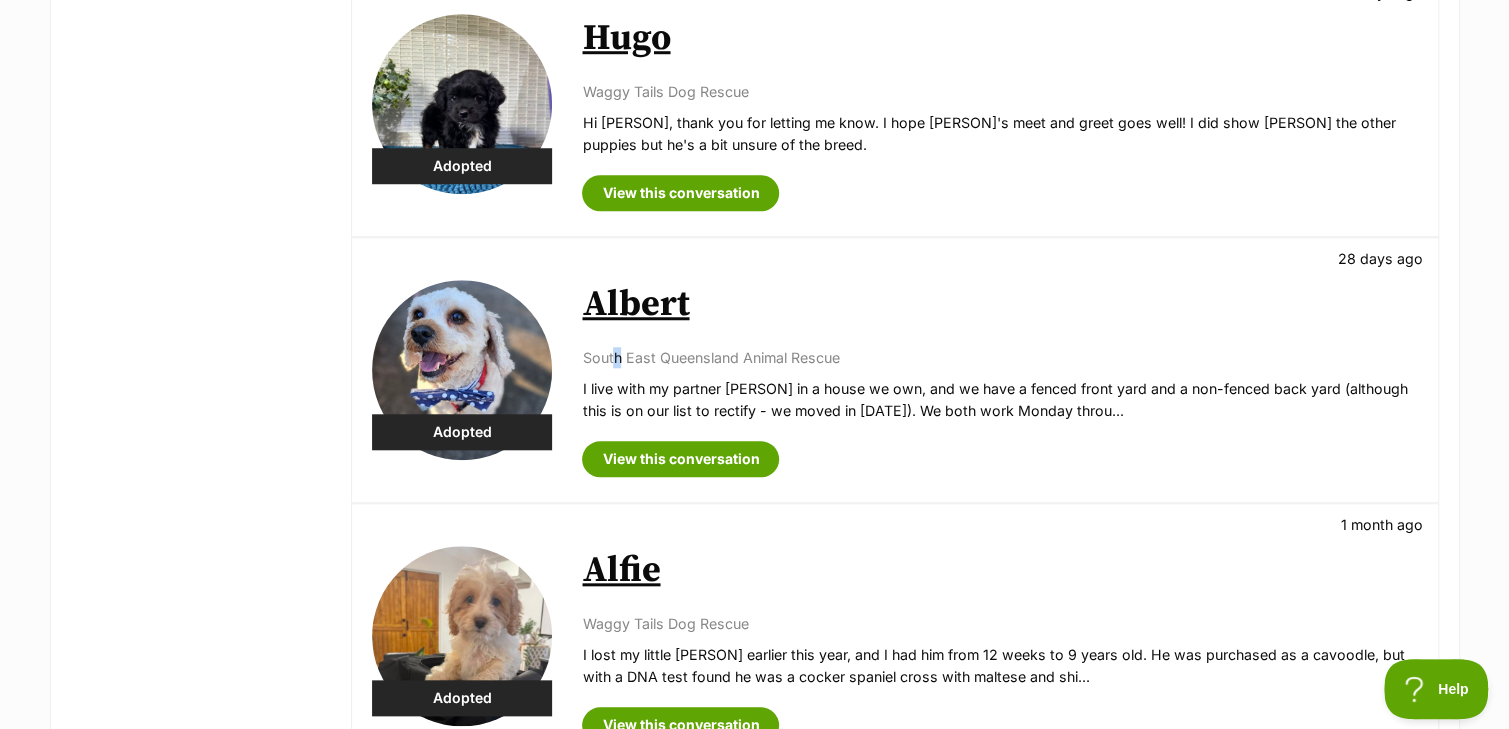 drag, startPoint x: 614, startPoint y: 361, endPoint x: 889, endPoint y: 338, distance: 275.96014 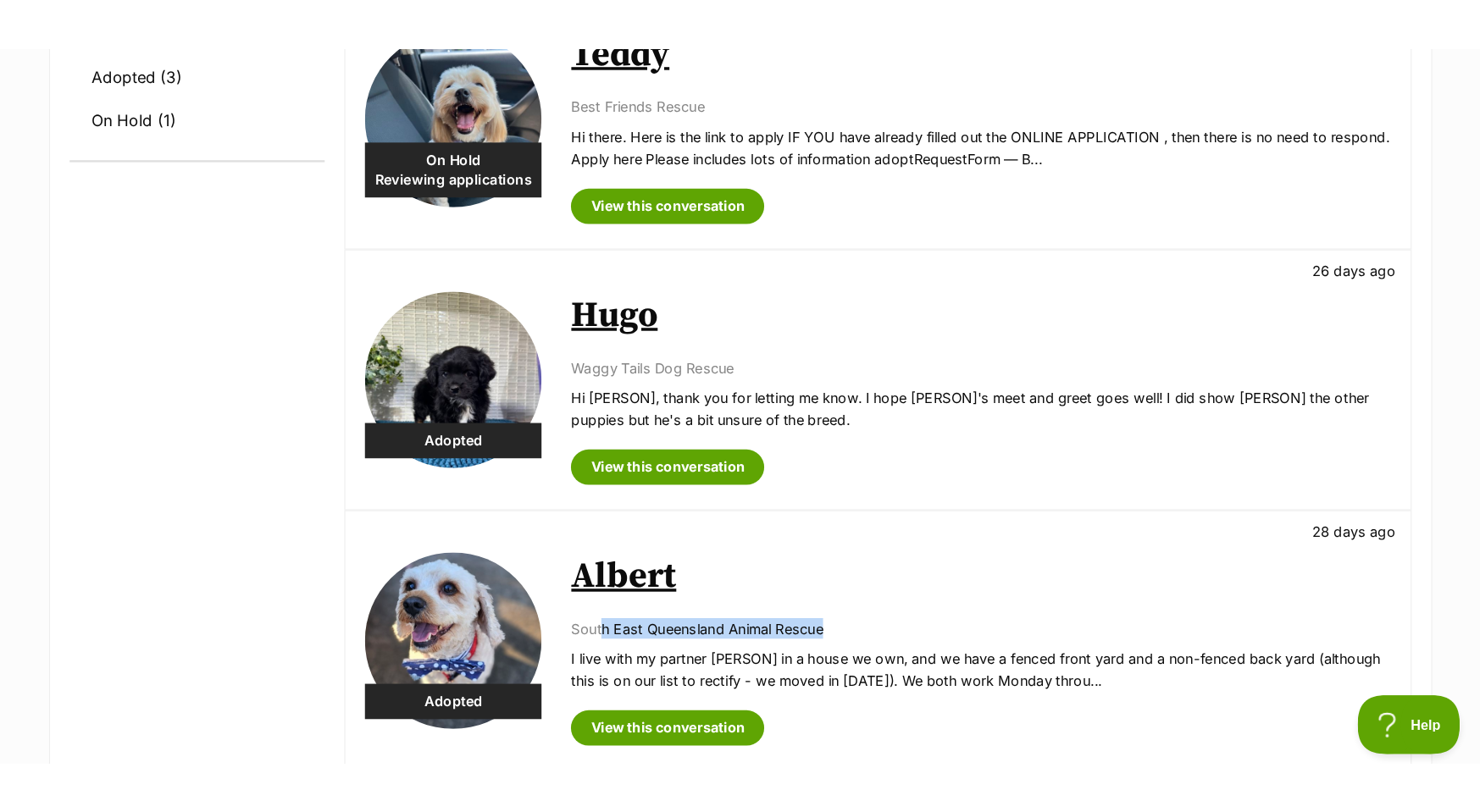 scroll, scrollTop: 0, scrollLeft: 0, axis: both 